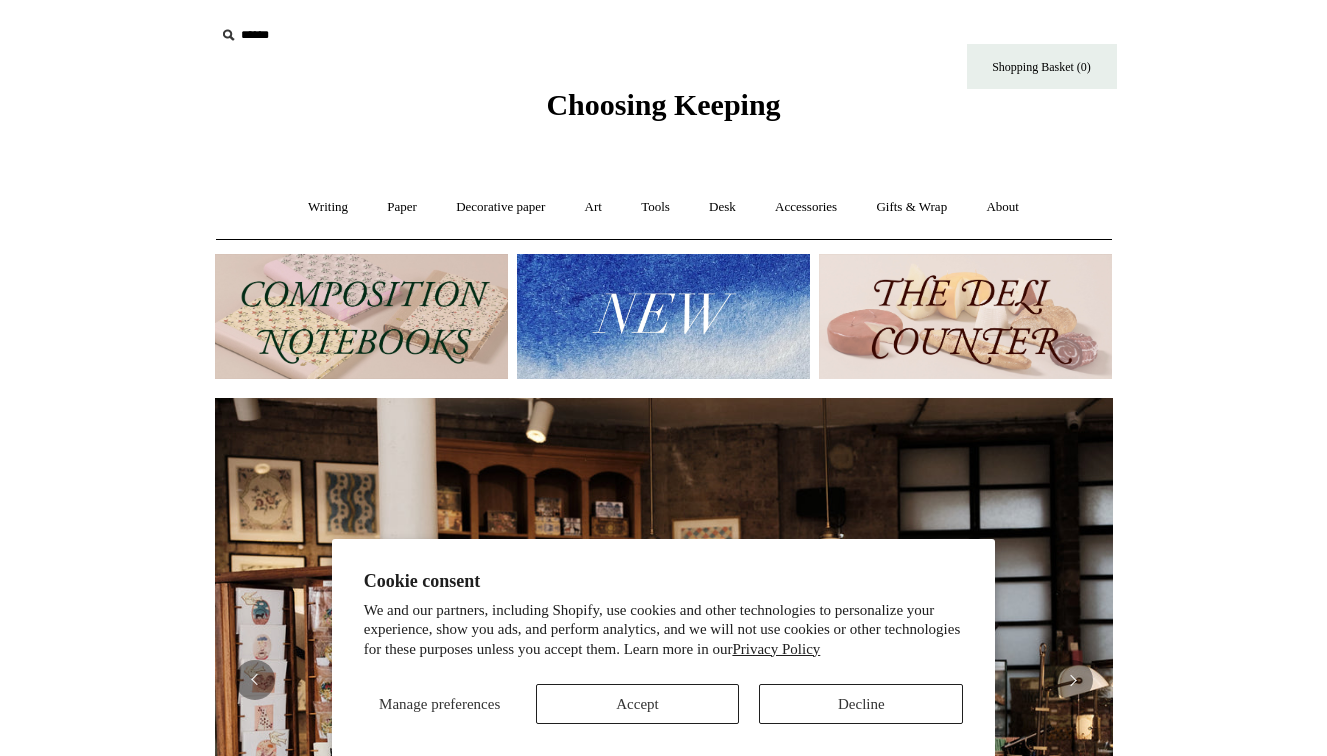 scroll, scrollTop: 0, scrollLeft: 0, axis: both 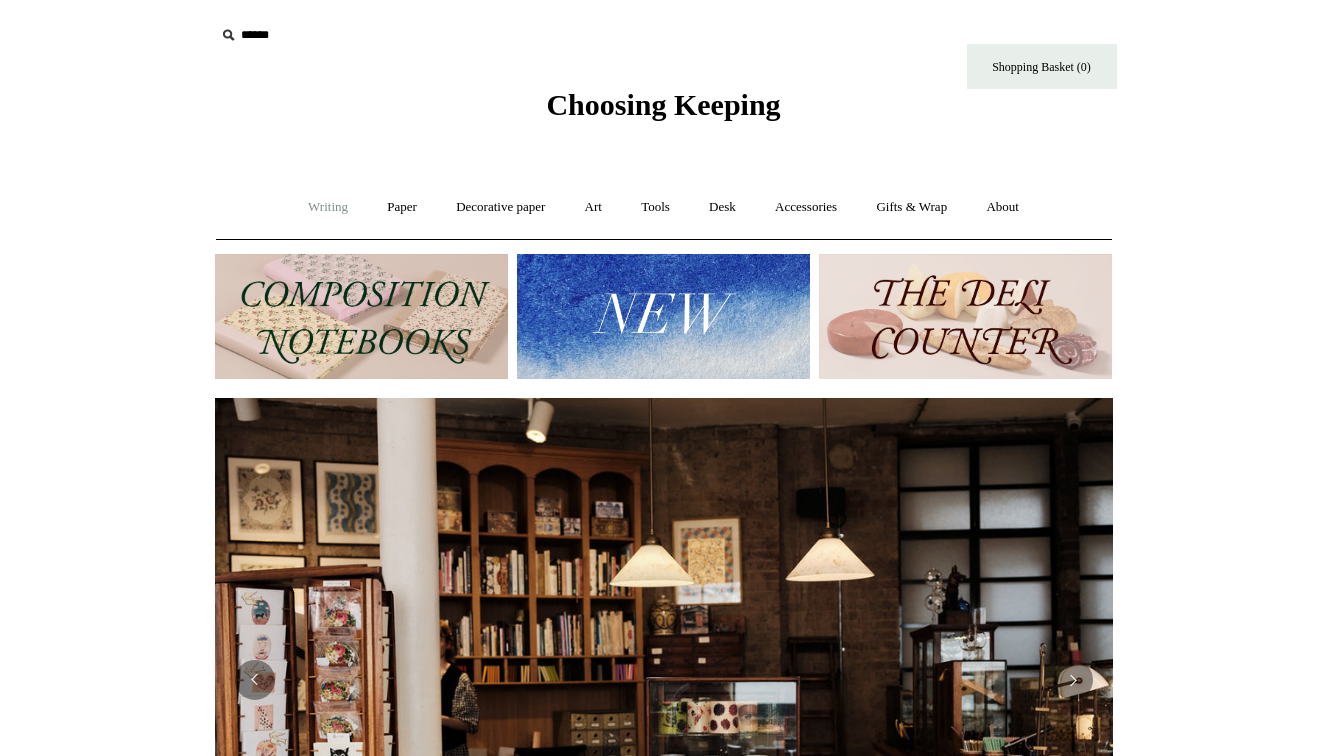 click on "Writing +" at bounding box center (328, 207) 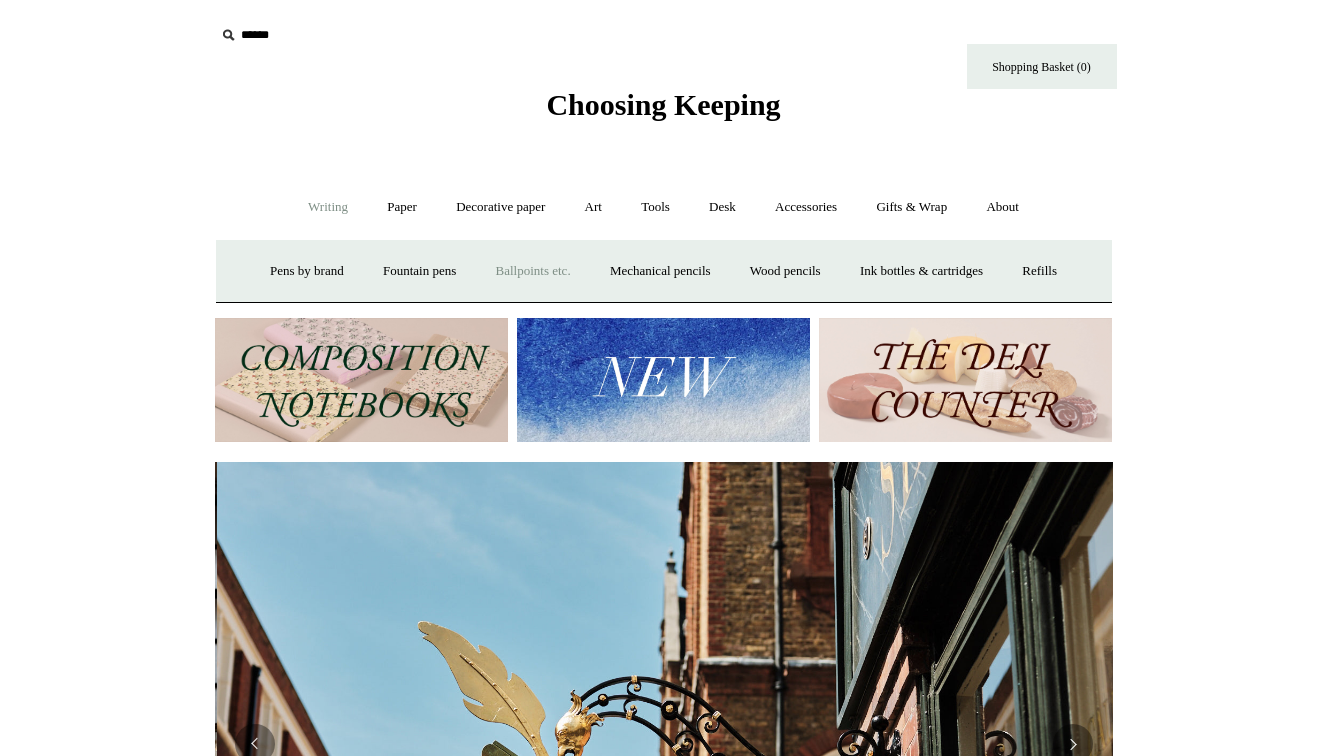 scroll, scrollTop: 0, scrollLeft: 898, axis: horizontal 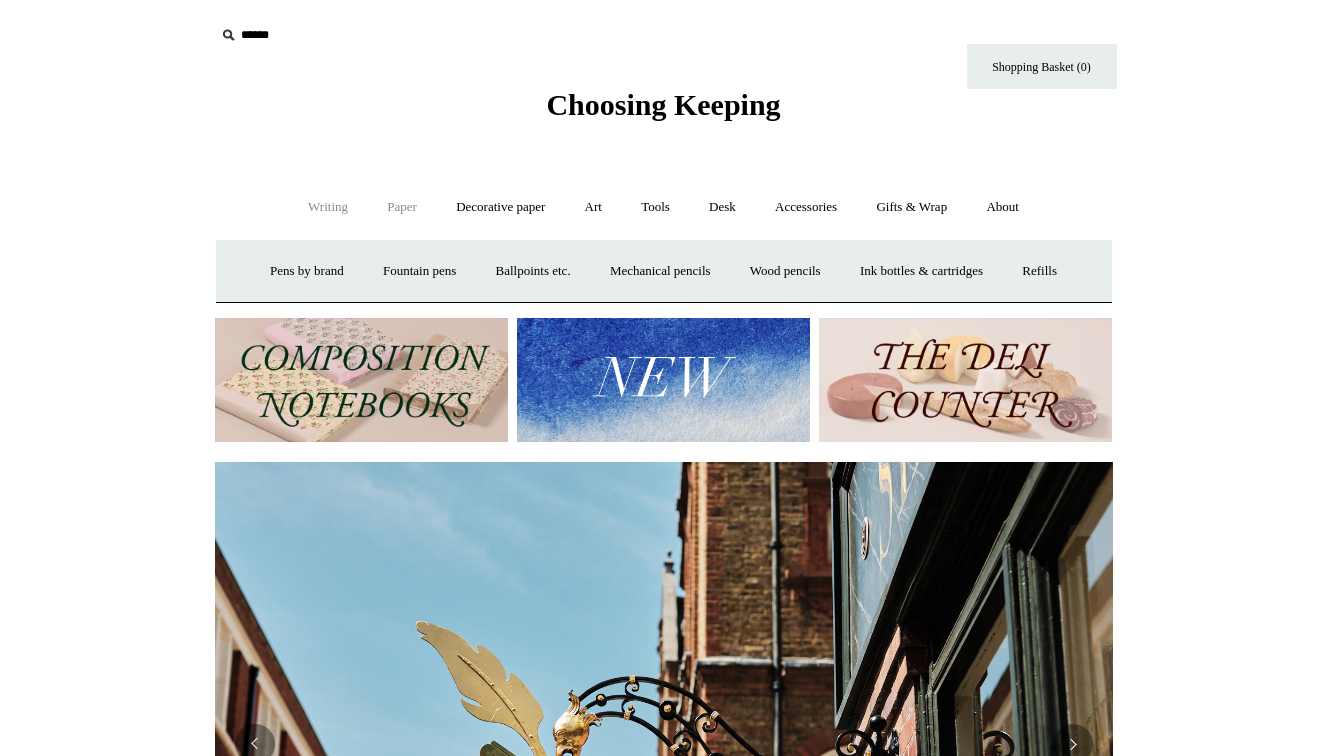 click on "Paper +" at bounding box center (402, 207) 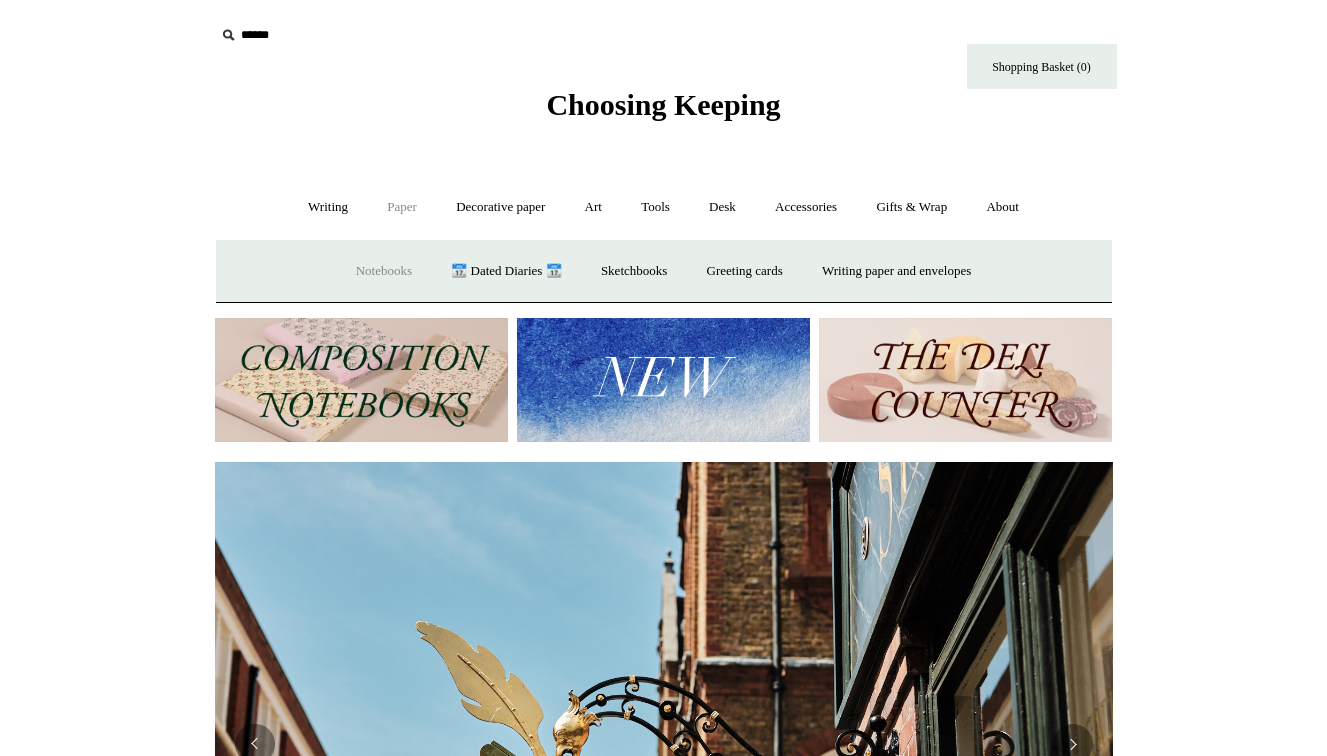 click on "Notebooks +" at bounding box center (384, 271) 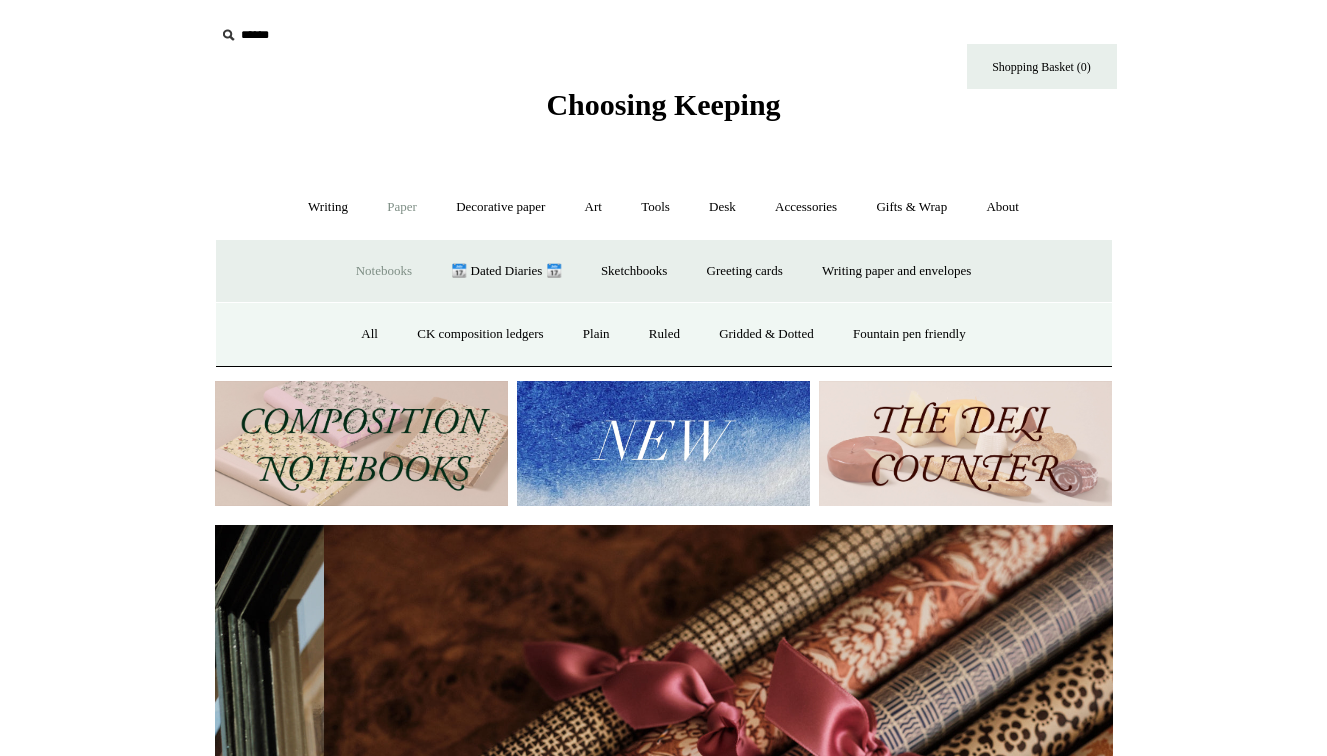 scroll, scrollTop: 0, scrollLeft: 1796, axis: horizontal 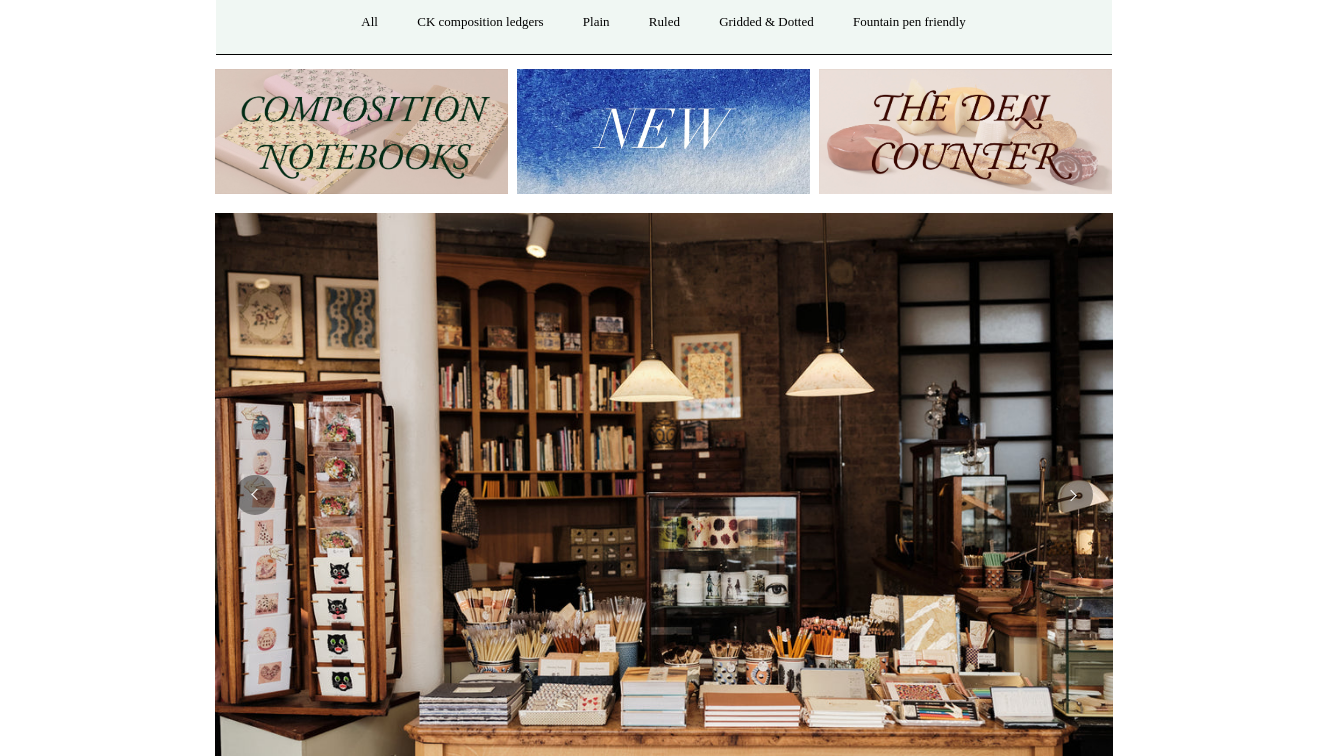 click at bounding box center [361, 131] 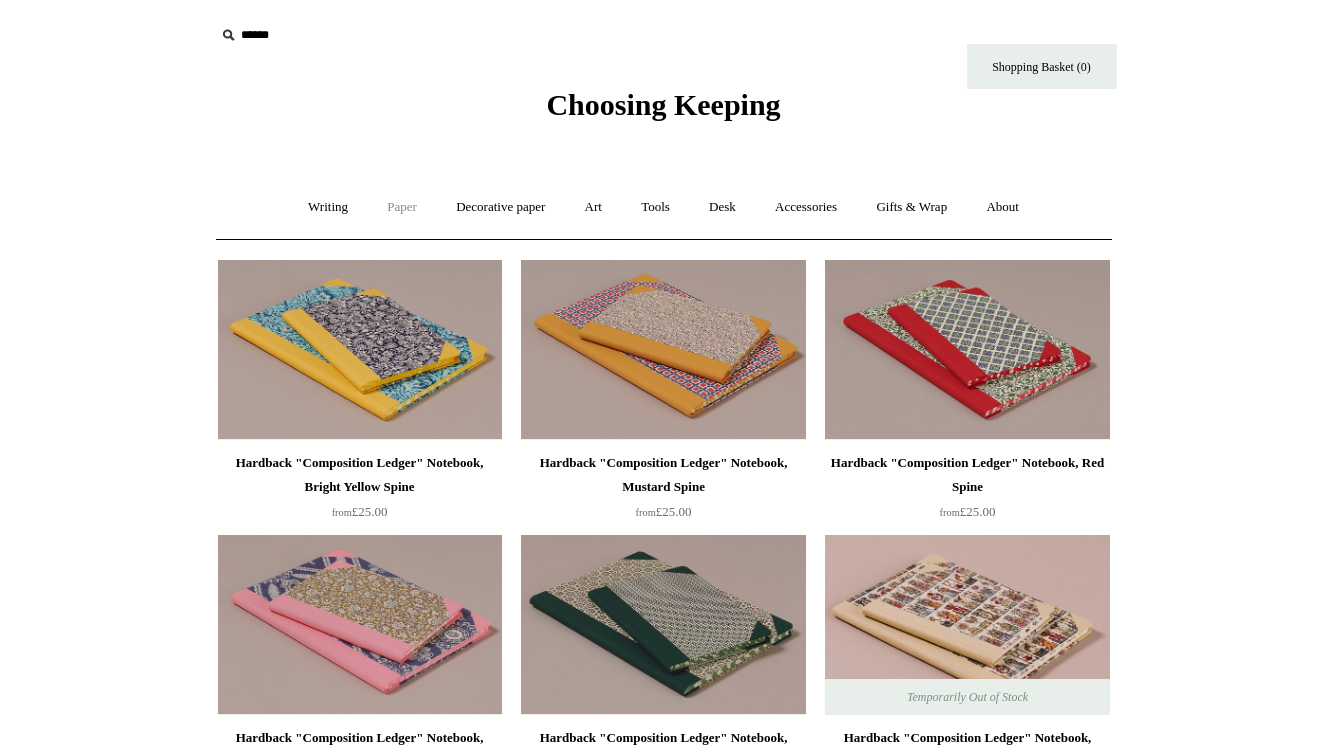 scroll, scrollTop: 0, scrollLeft: 0, axis: both 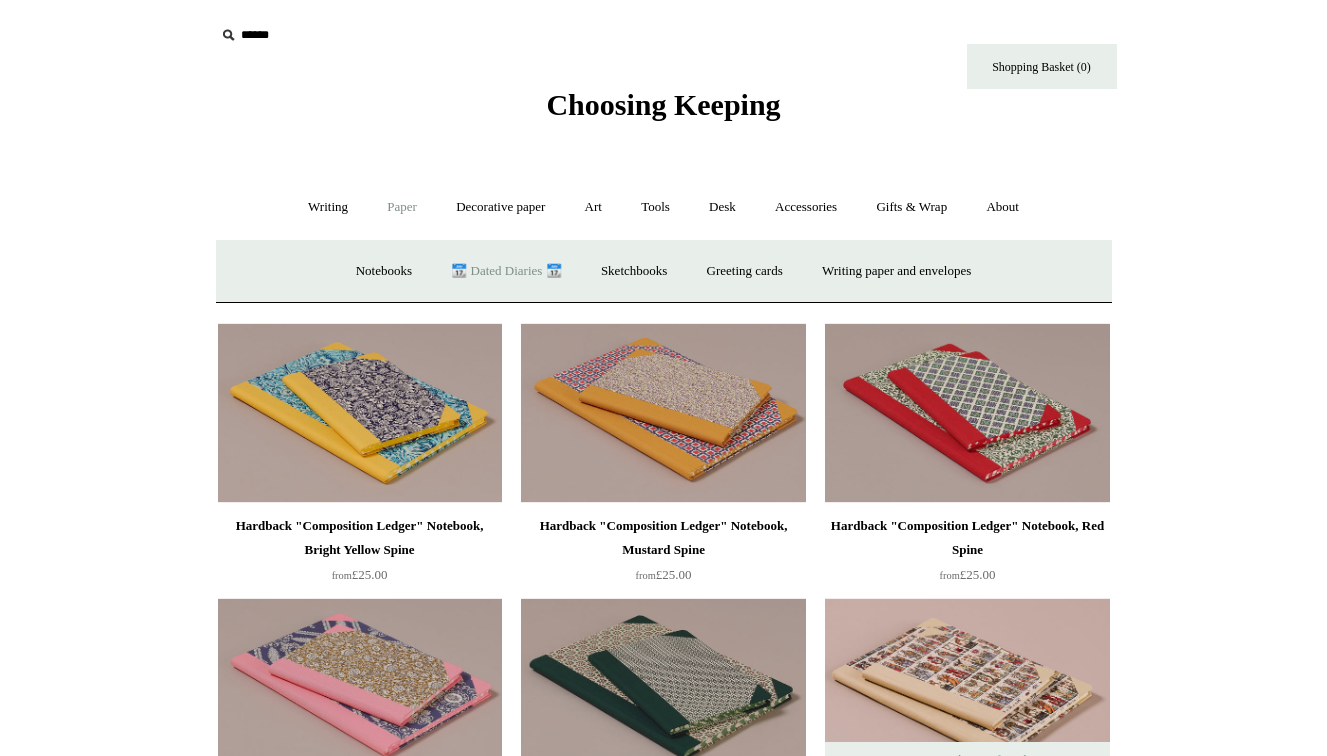 click on "📆 Dated Diaries 📆" at bounding box center [506, 271] 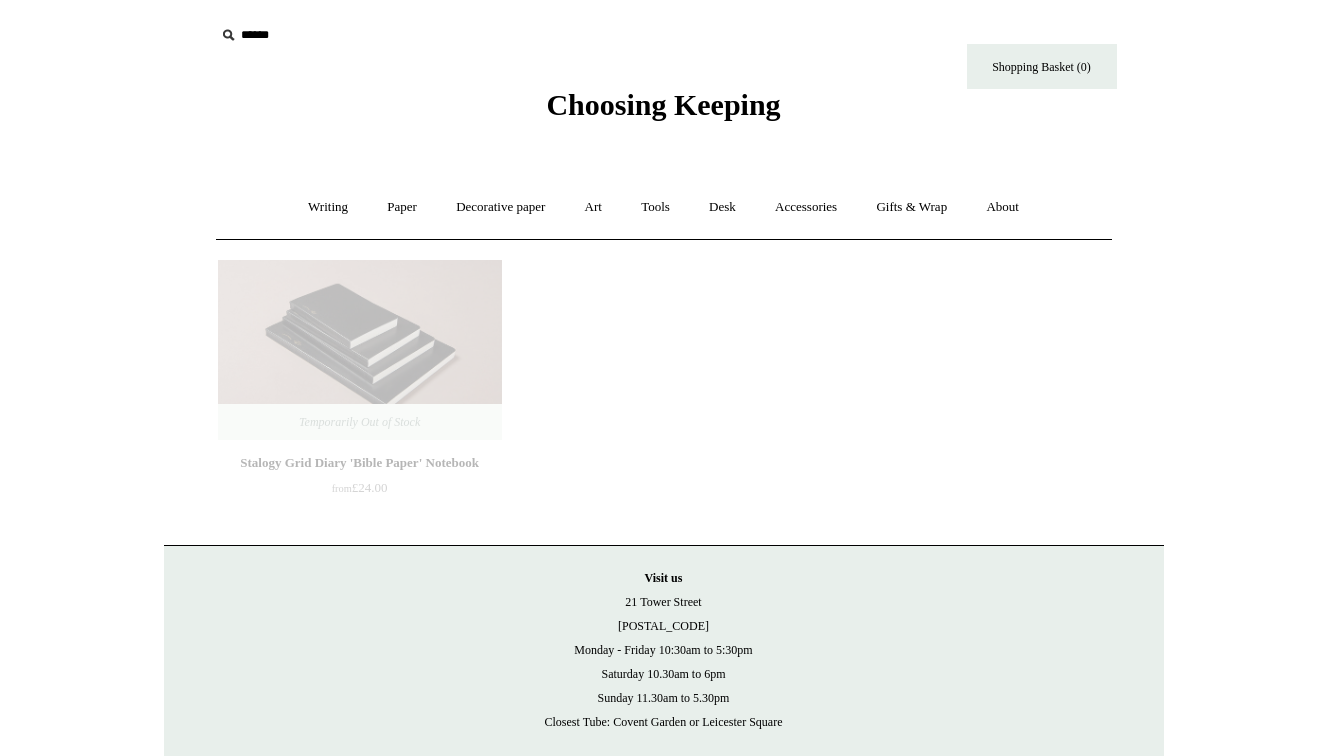 scroll, scrollTop: 0, scrollLeft: 0, axis: both 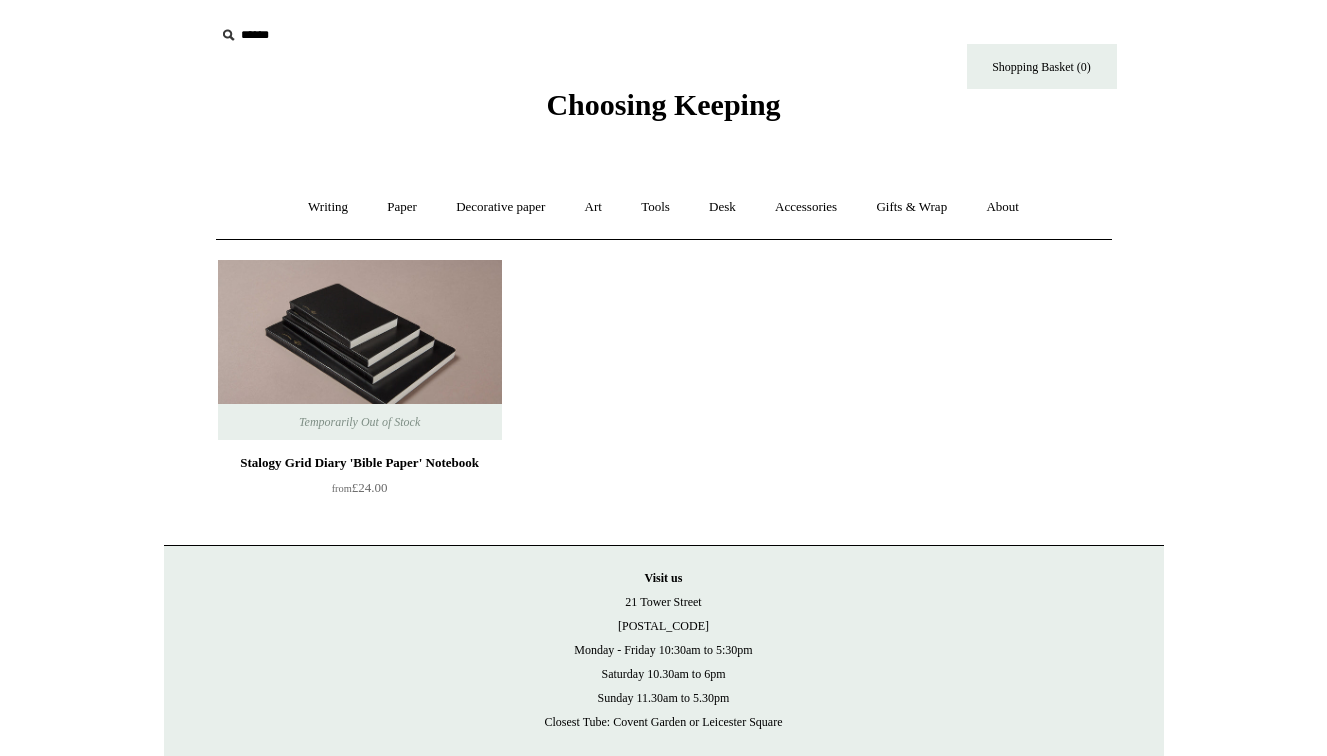 click on "Stalogy Grid Diary 'Bible Paper' Notebook" at bounding box center [360, 463] 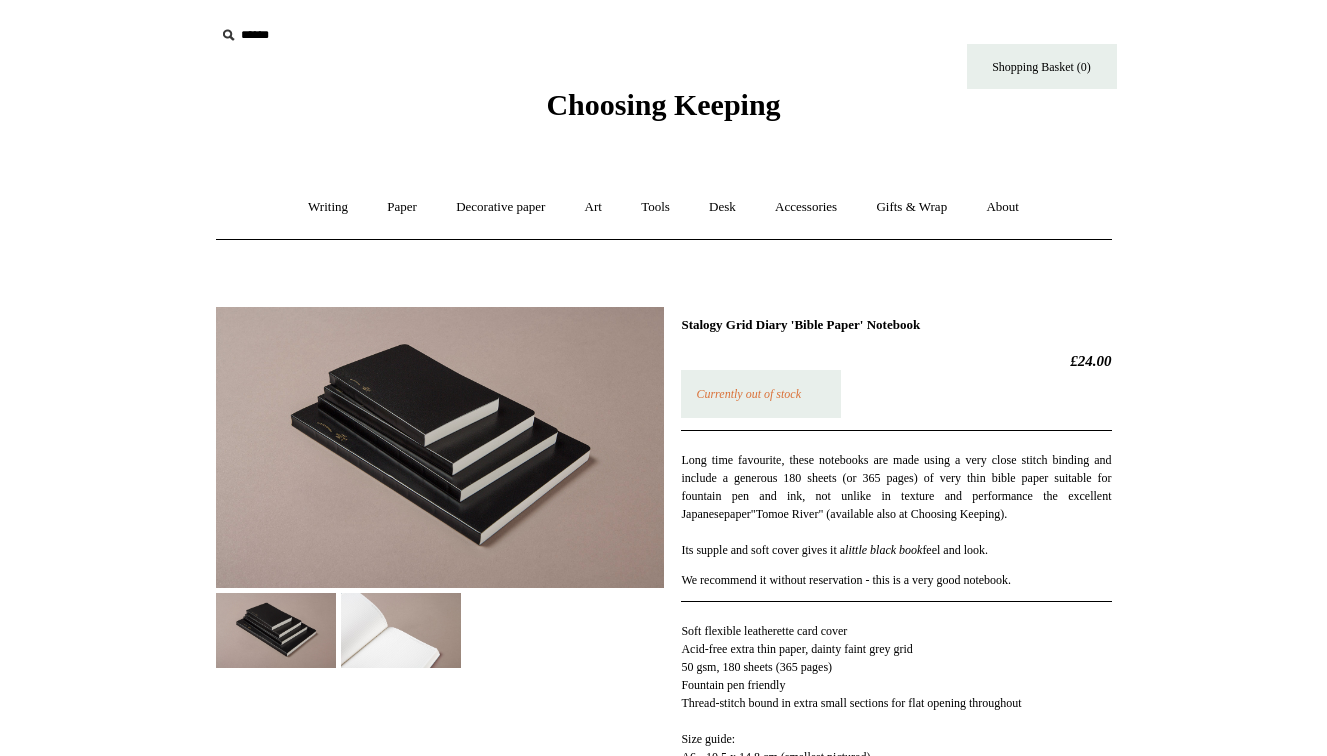 scroll, scrollTop: 0, scrollLeft: 0, axis: both 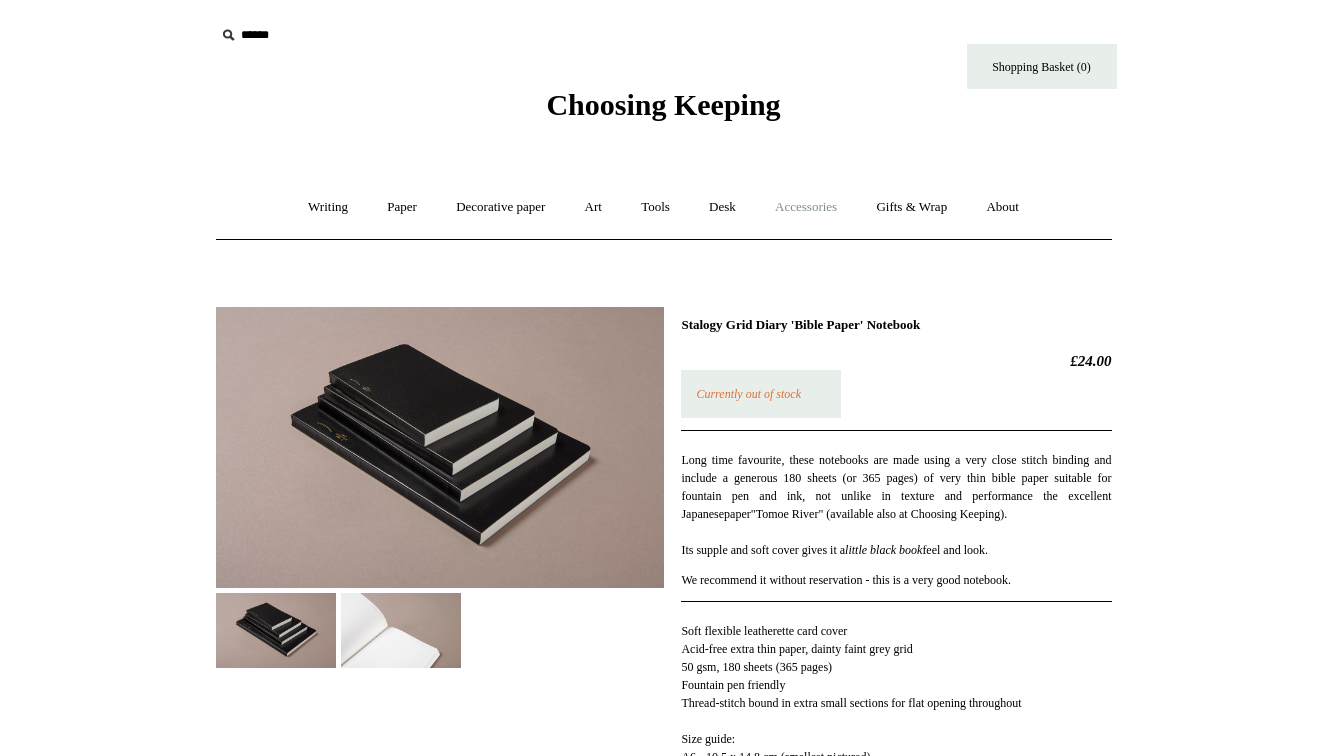 click on "Accessories +" at bounding box center [806, 207] 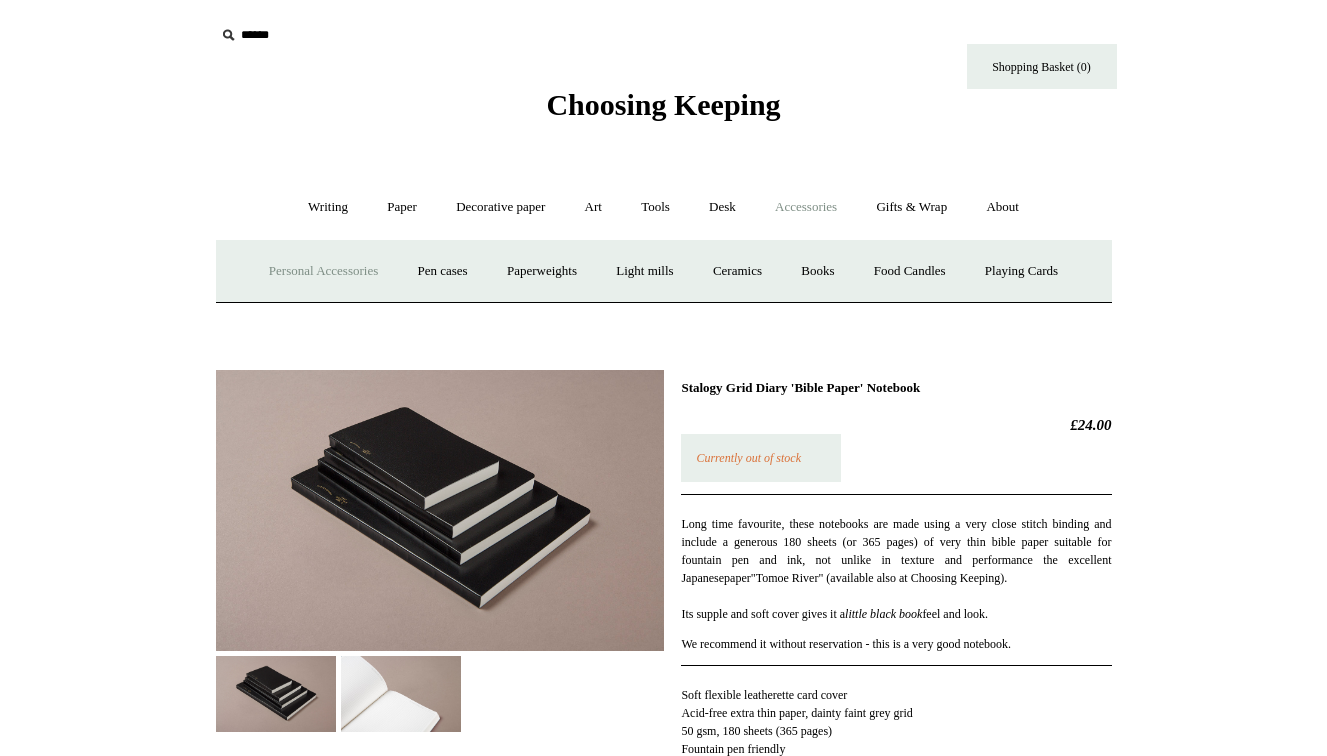 click on "Personal Accessories +" at bounding box center [323, 271] 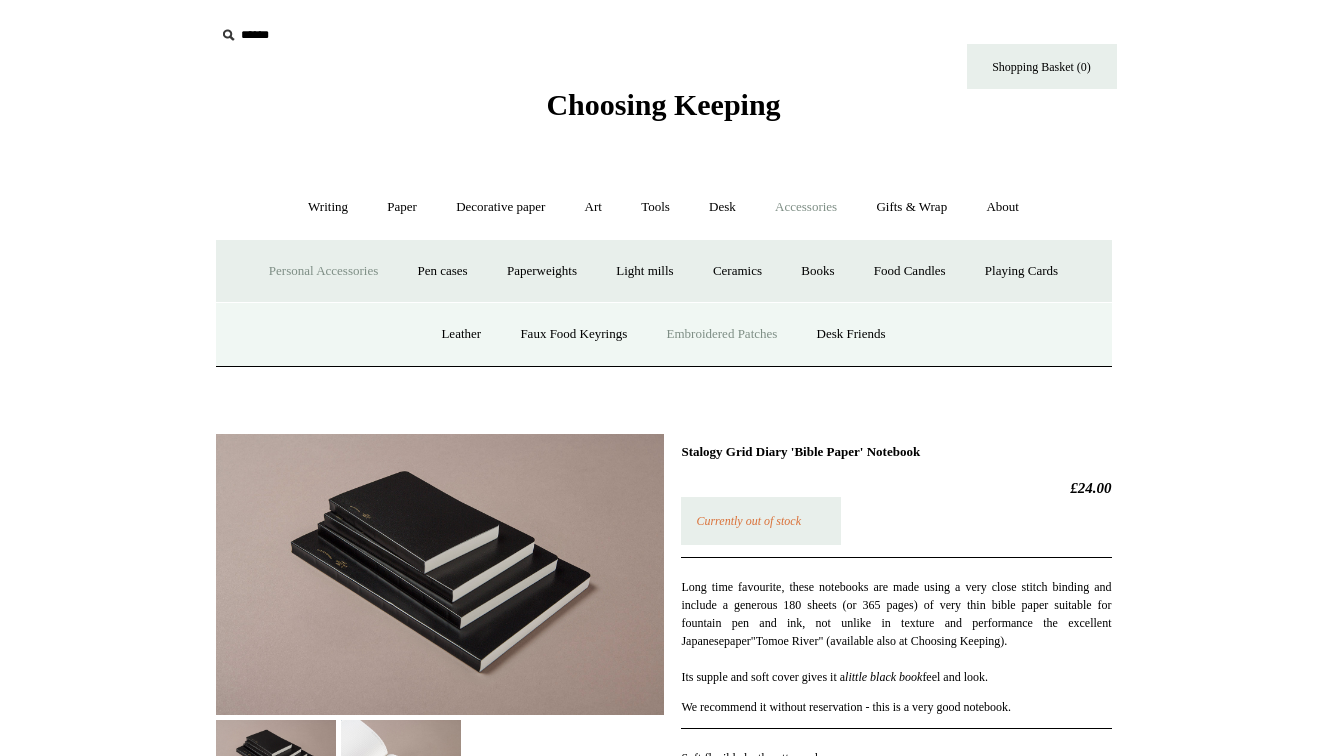 click on "Embroidered Patches" at bounding box center [722, 334] 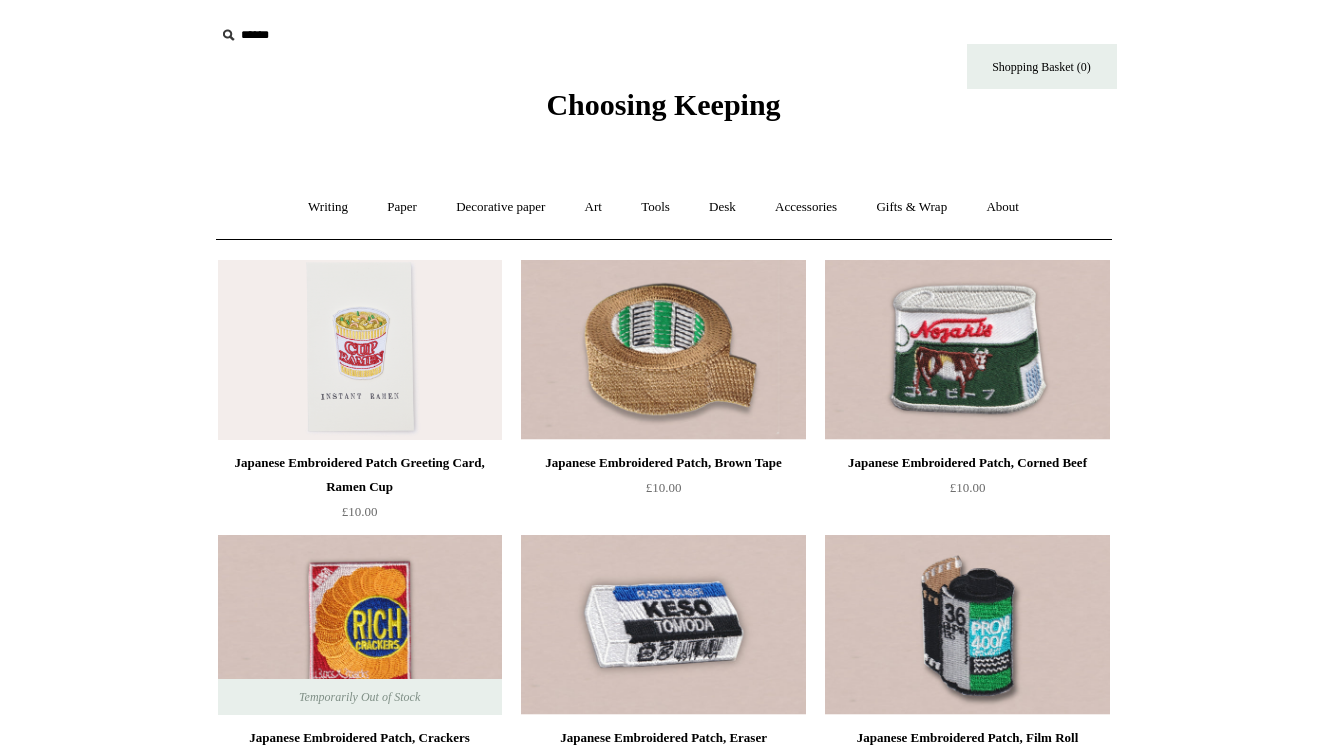 scroll, scrollTop: 0, scrollLeft: 0, axis: both 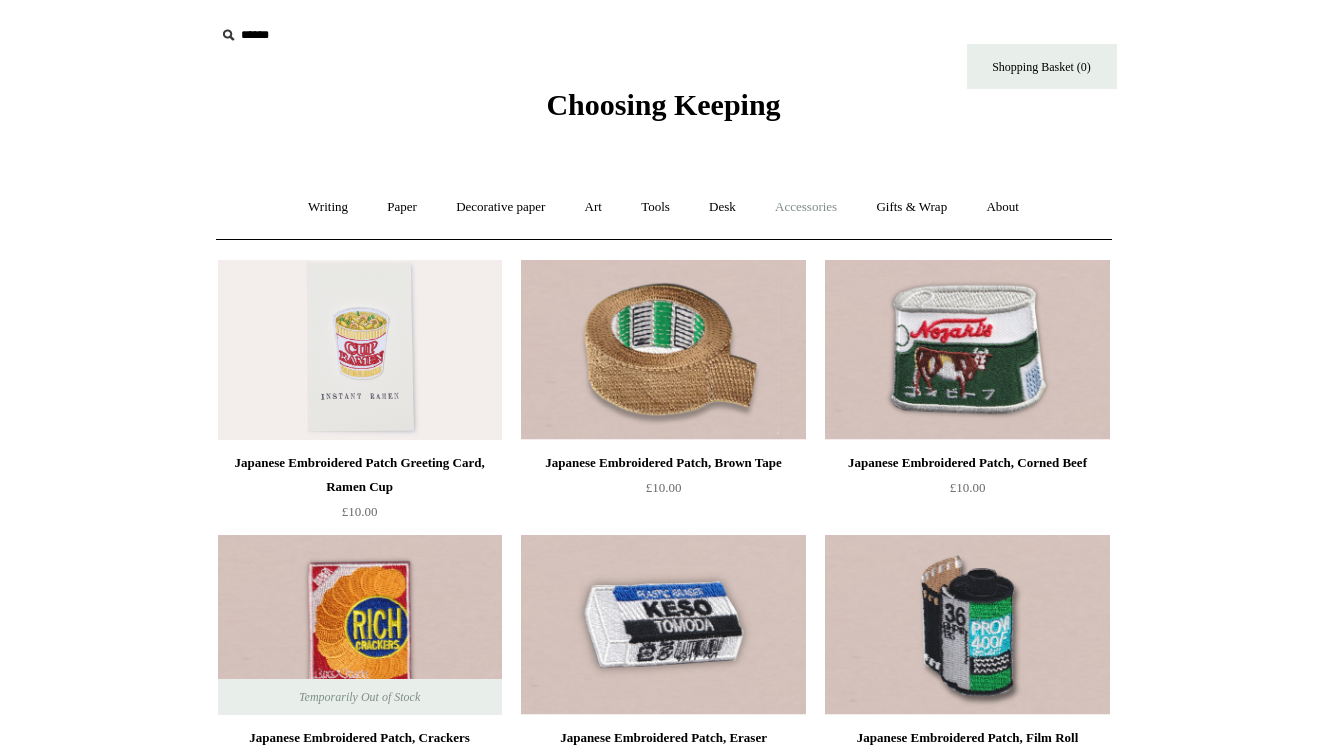 click on "Accessories +" at bounding box center (806, 207) 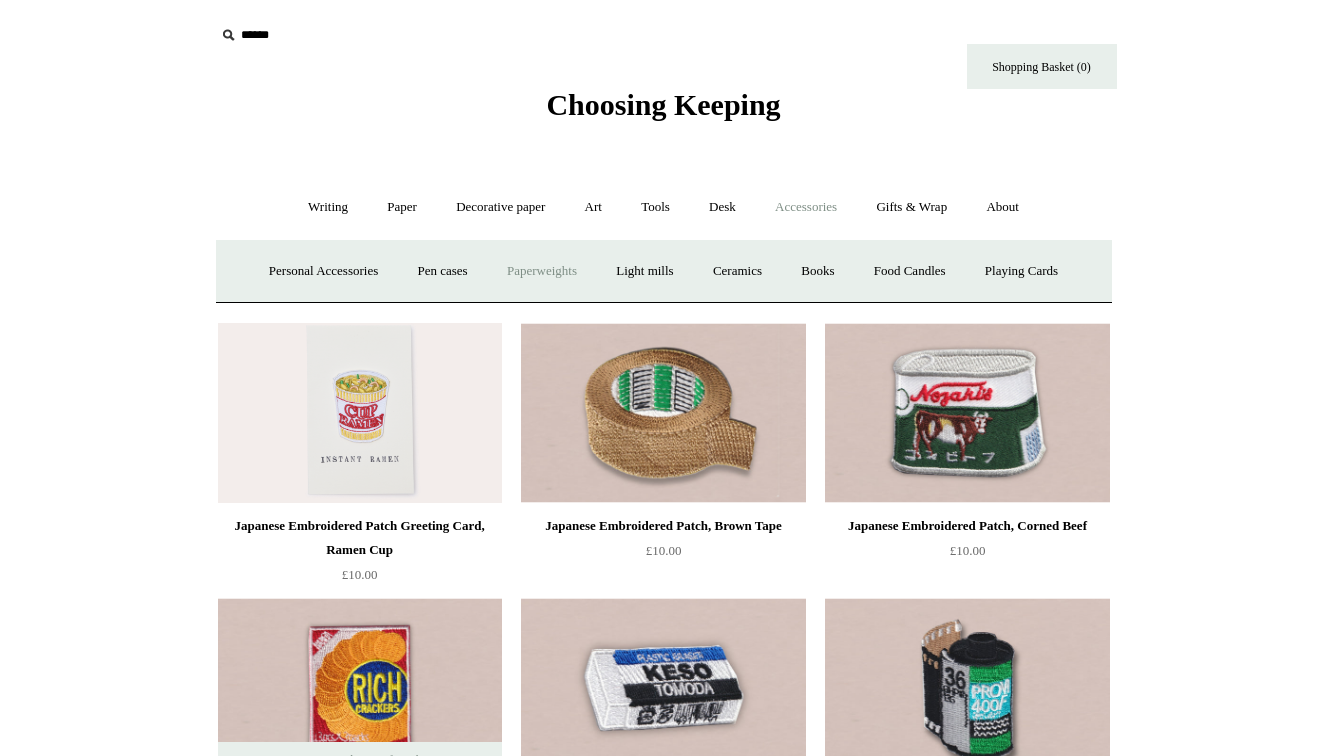 click on "Paperweights +" at bounding box center [542, 271] 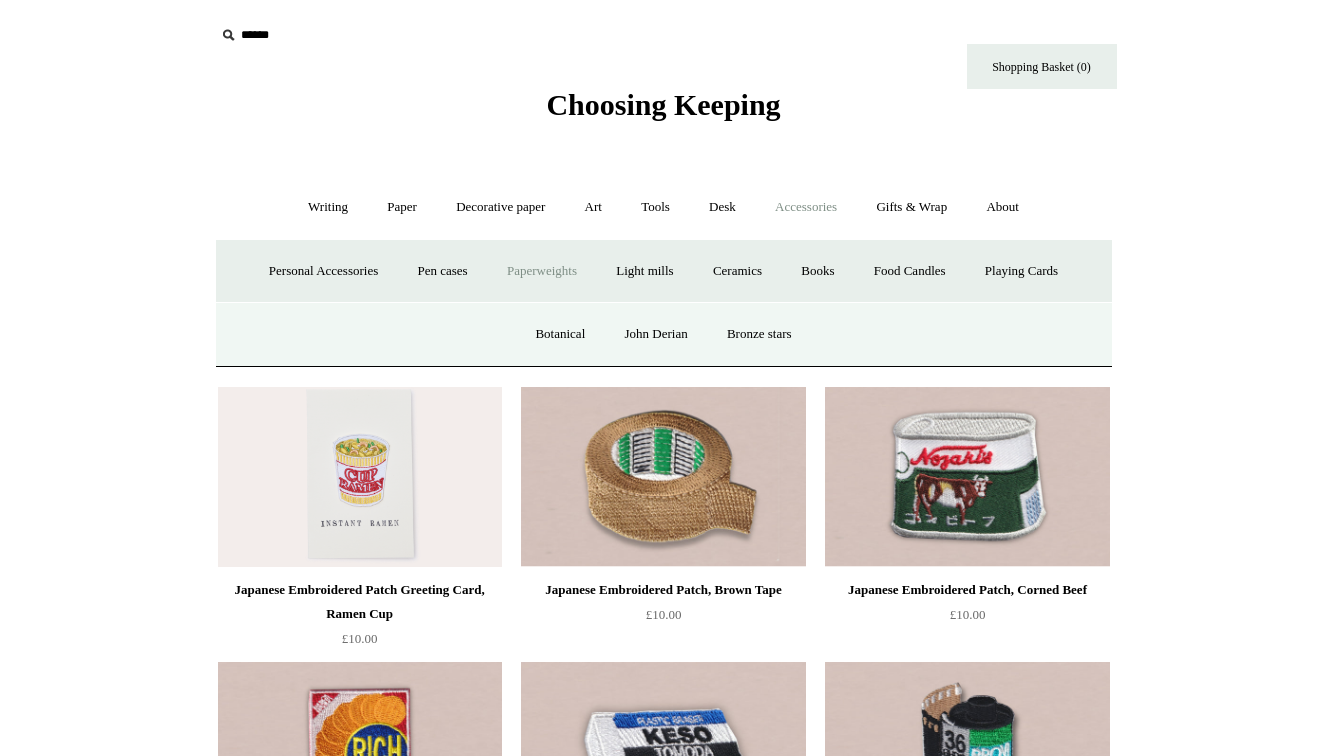 scroll, scrollTop: 0, scrollLeft: 0, axis: both 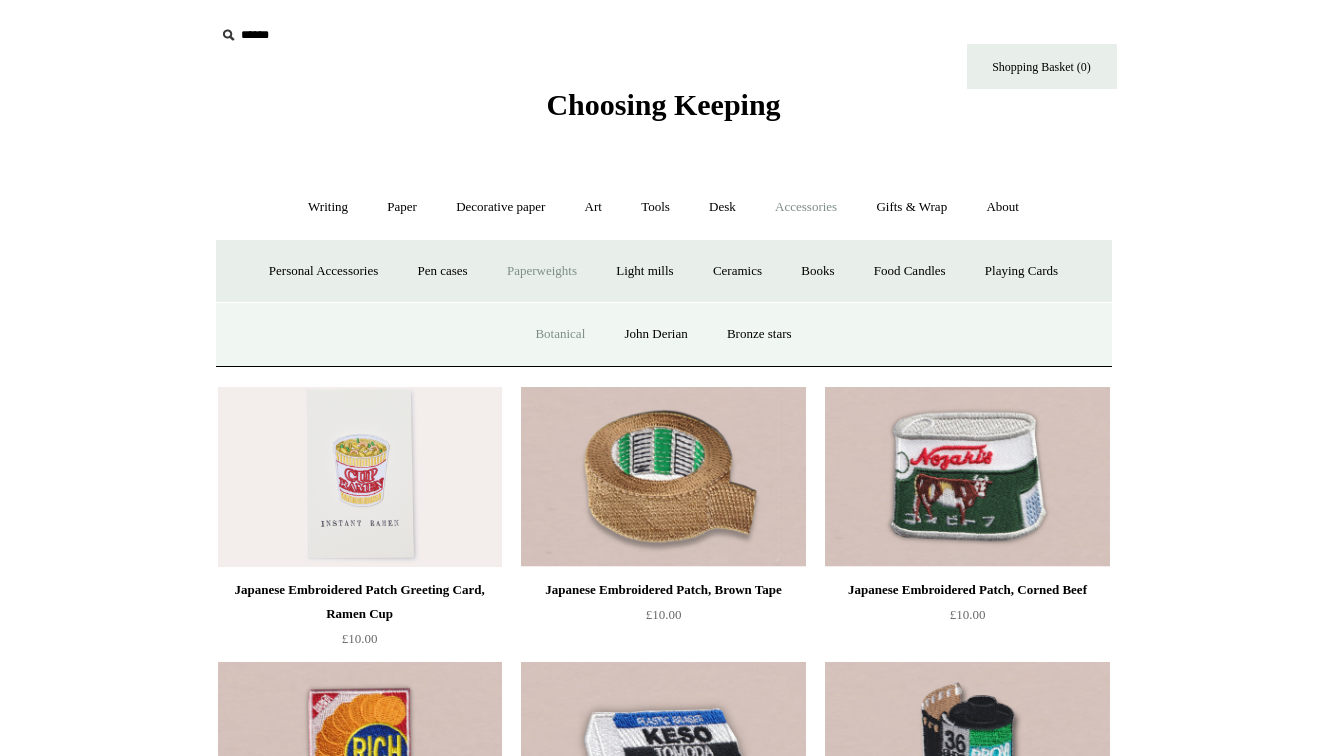 click on "Botanical" at bounding box center (560, 334) 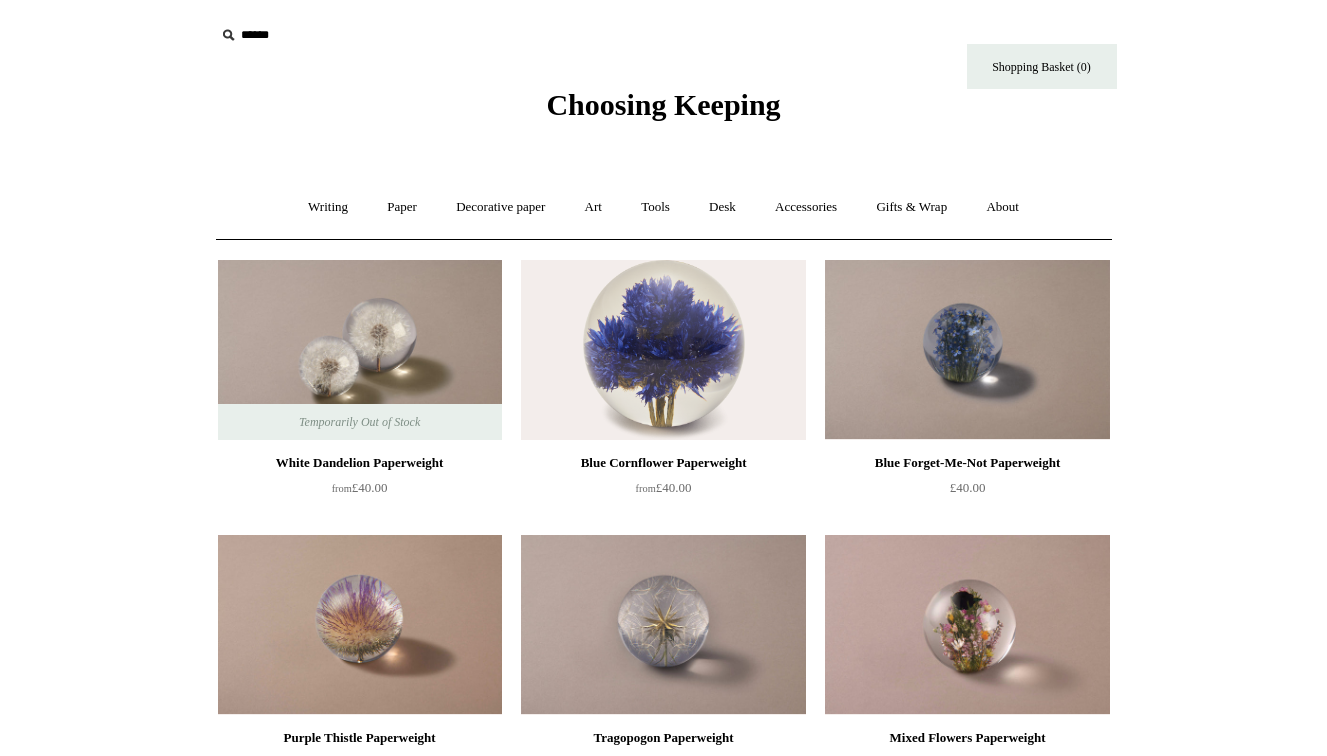 scroll, scrollTop: 0, scrollLeft: 0, axis: both 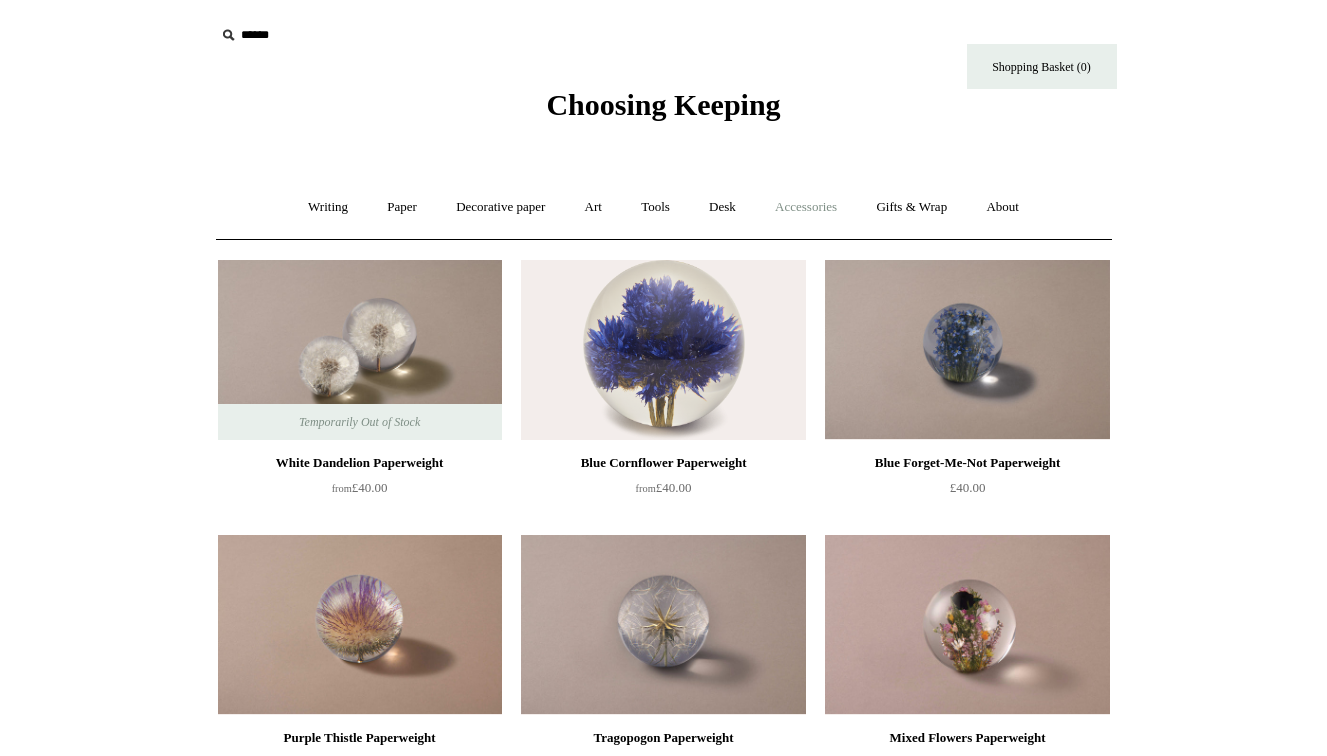 click on "Accessories +" at bounding box center (806, 207) 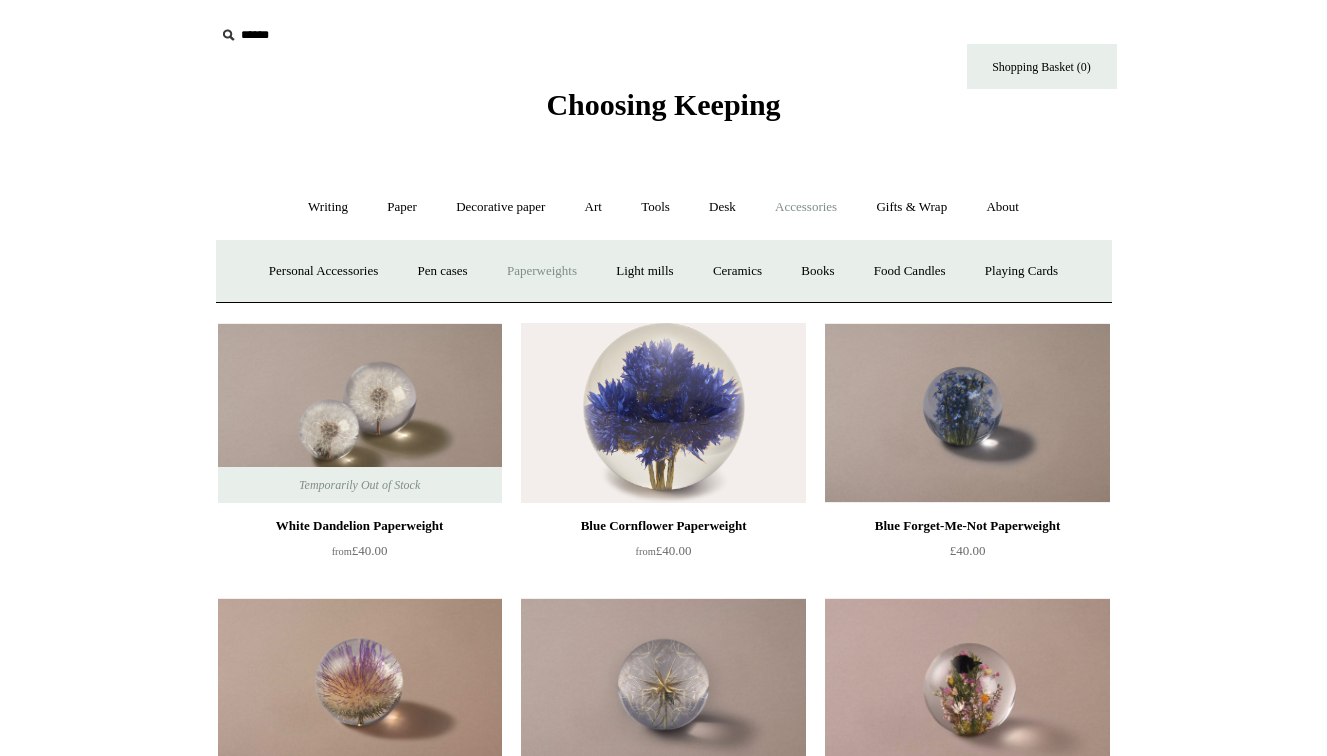 click on "Paperweights +" at bounding box center [542, 271] 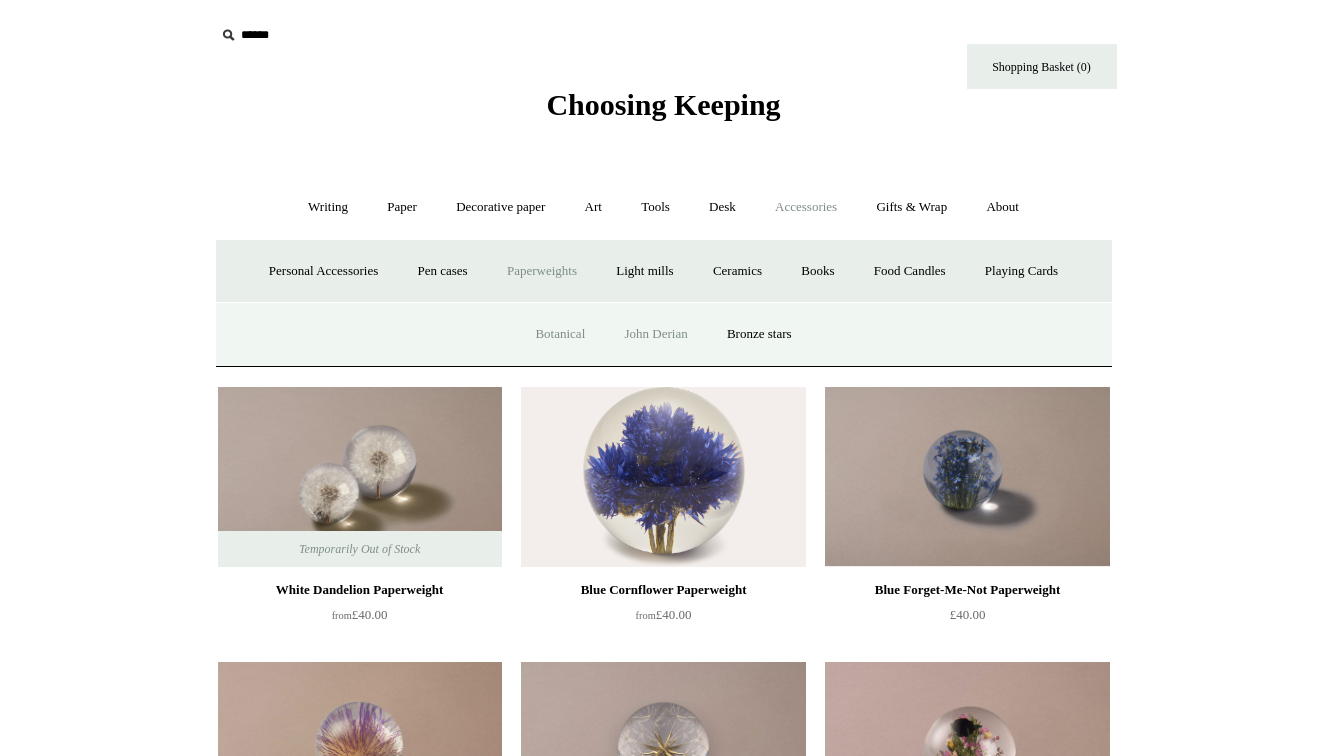 click on "John Derian" at bounding box center [656, 334] 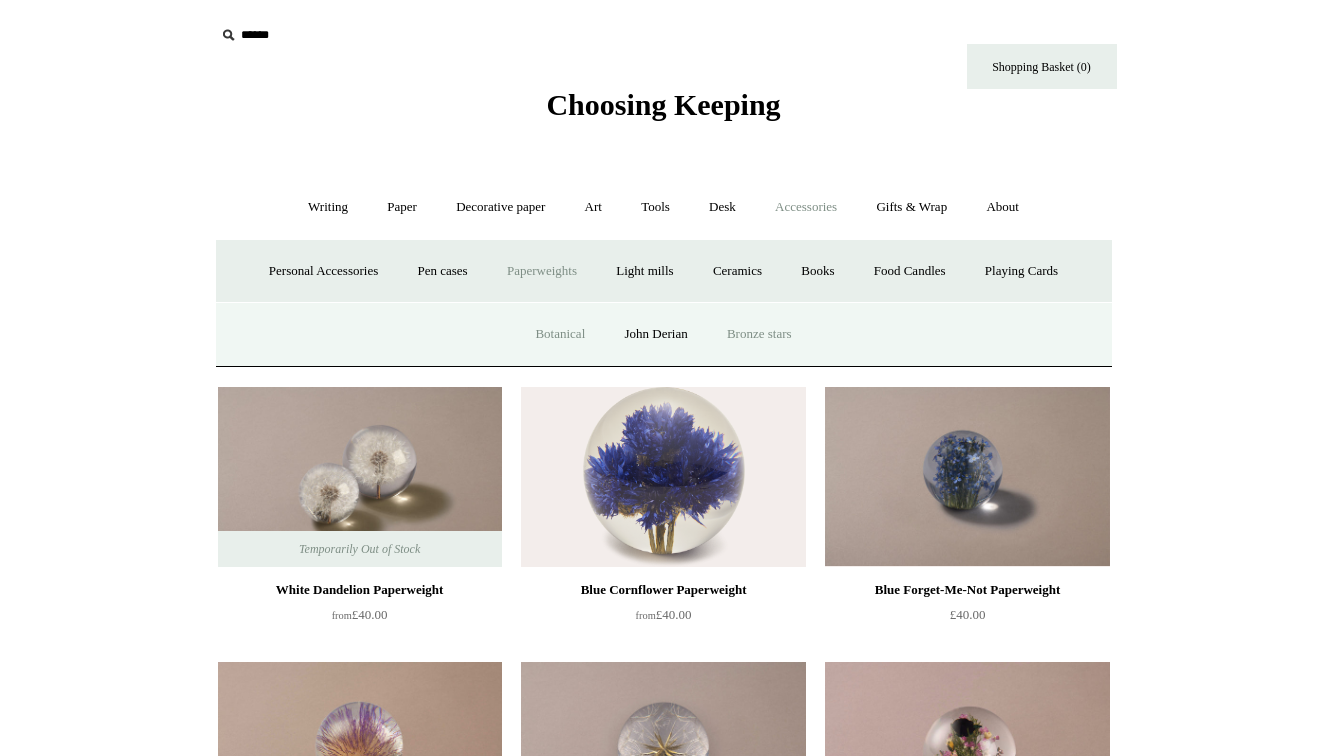 click on "Bronze stars" at bounding box center (759, 334) 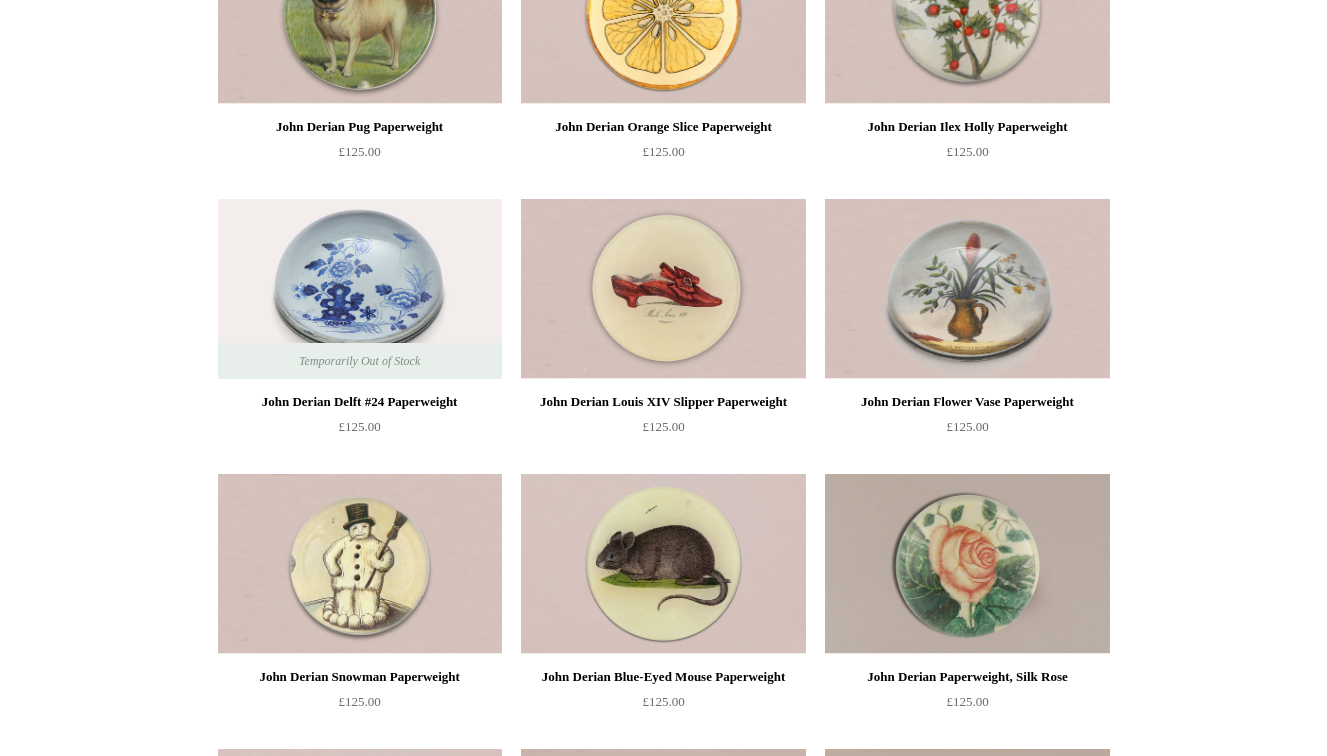 scroll, scrollTop: 694, scrollLeft: 0, axis: vertical 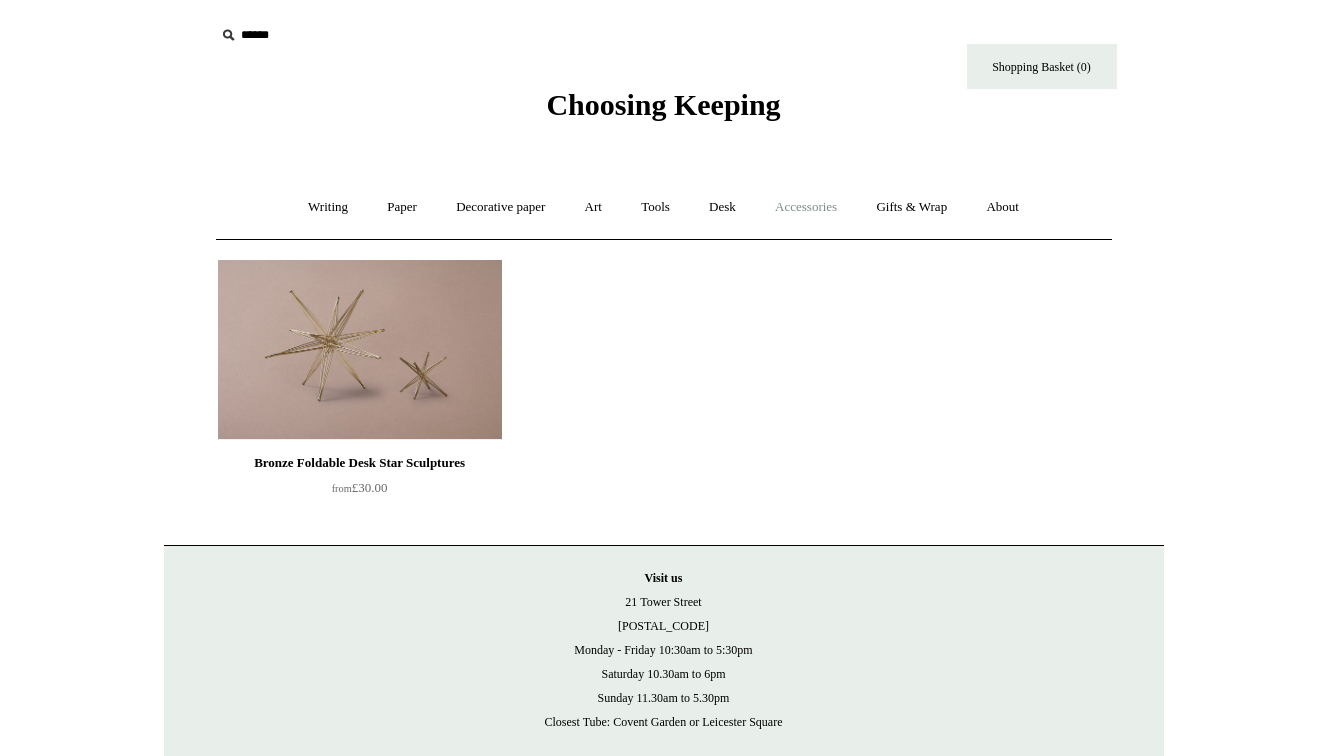click on "Accessories +" at bounding box center (806, 207) 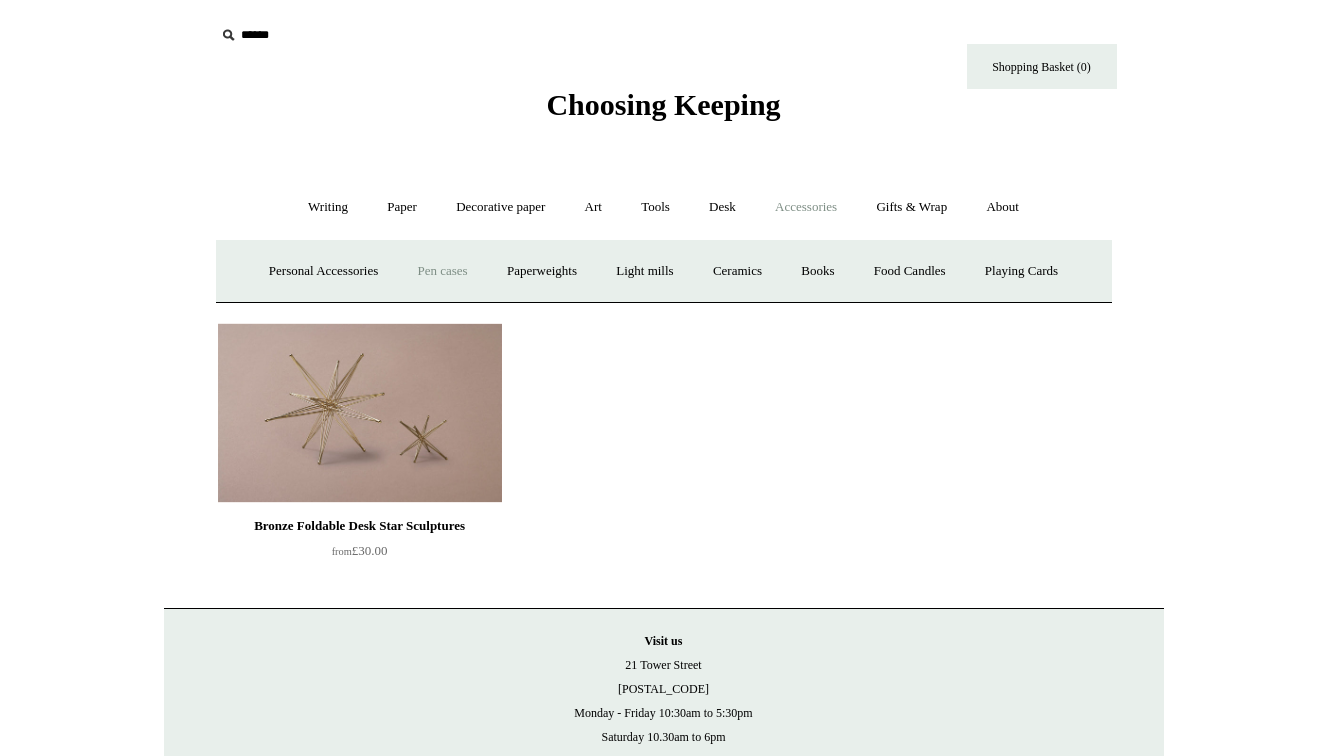 click on "Pen cases" at bounding box center [442, 271] 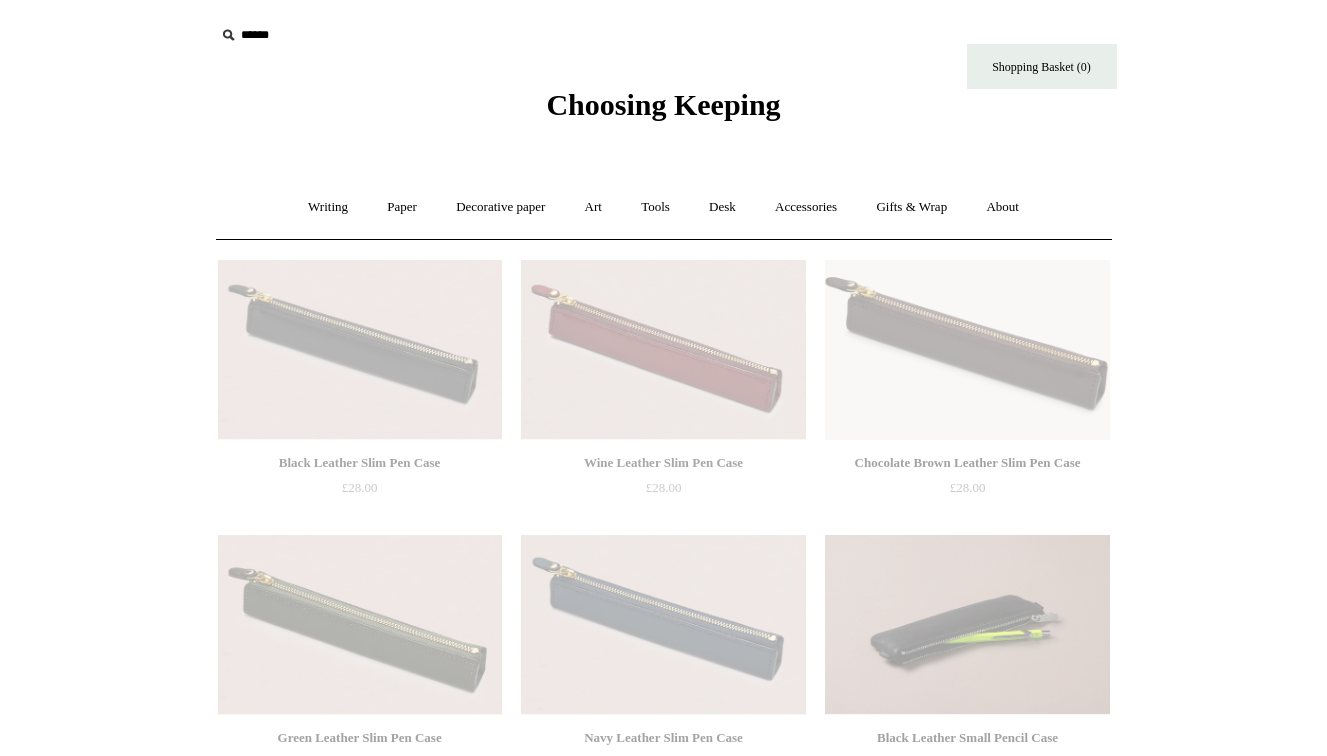 scroll, scrollTop: 0, scrollLeft: 0, axis: both 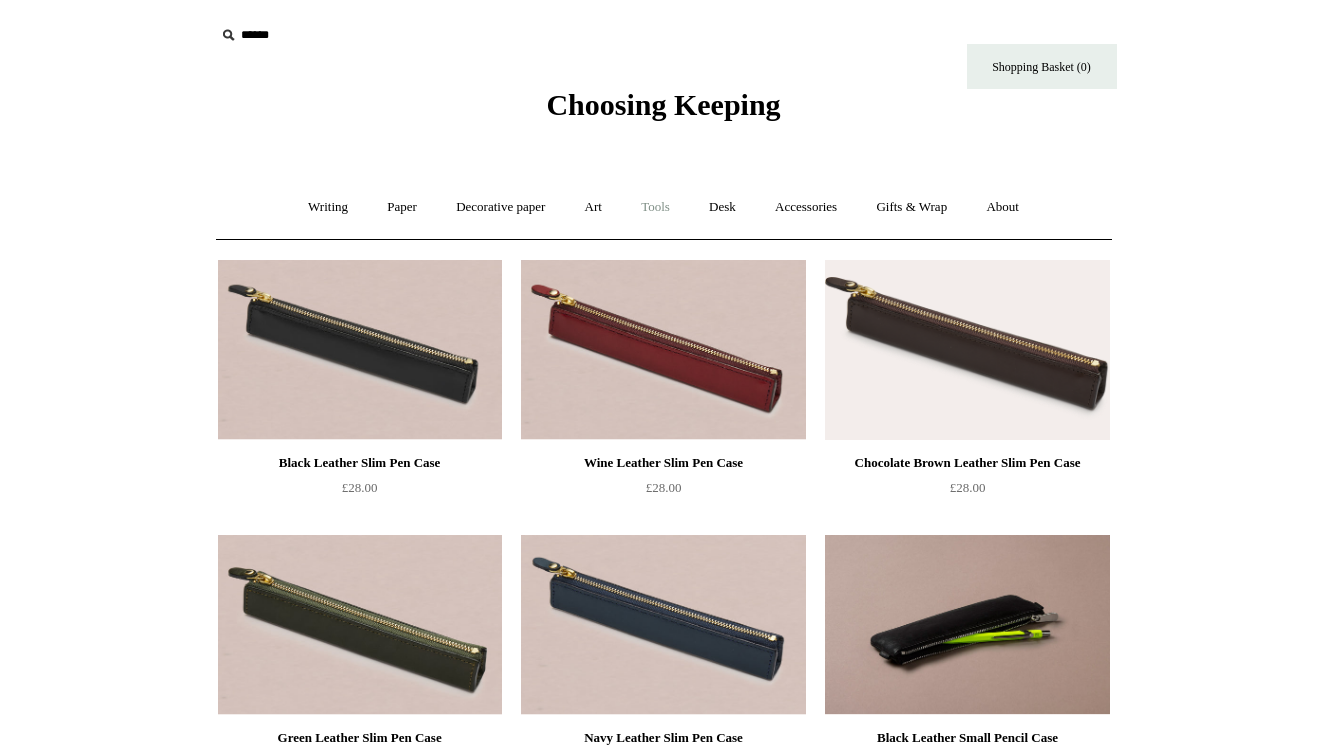 click on "Tools +" at bounding box center (655, 207) 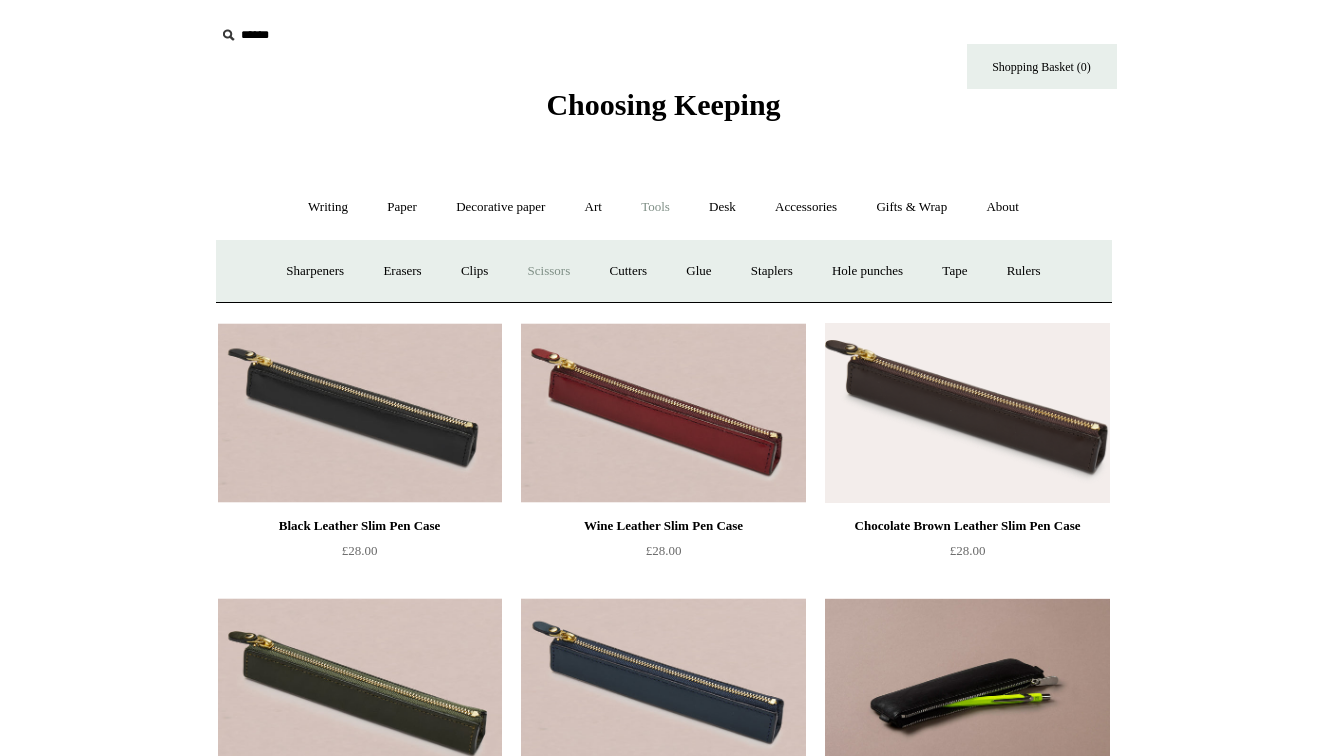 click on "Scissors" at bounding box center (549, 271) 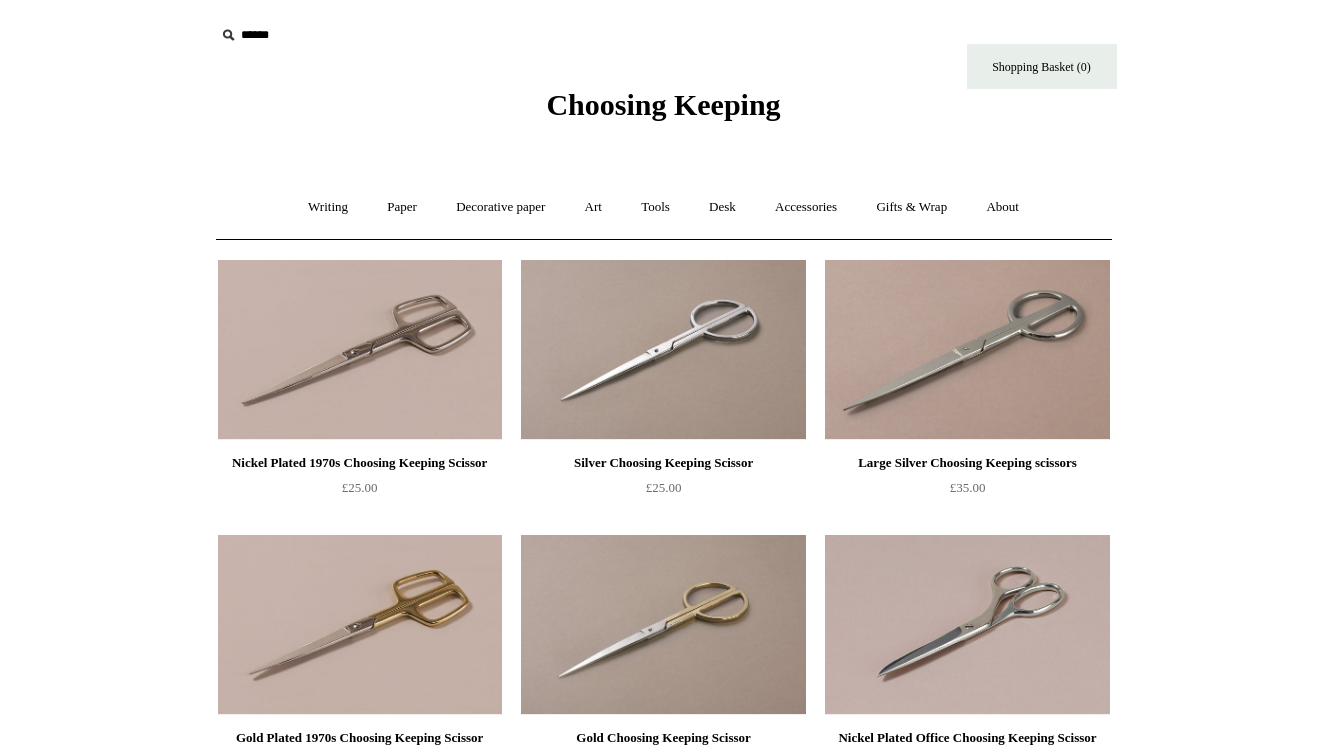 scroll, scrollTop: 0, scrollLeft: 0, axis: both 